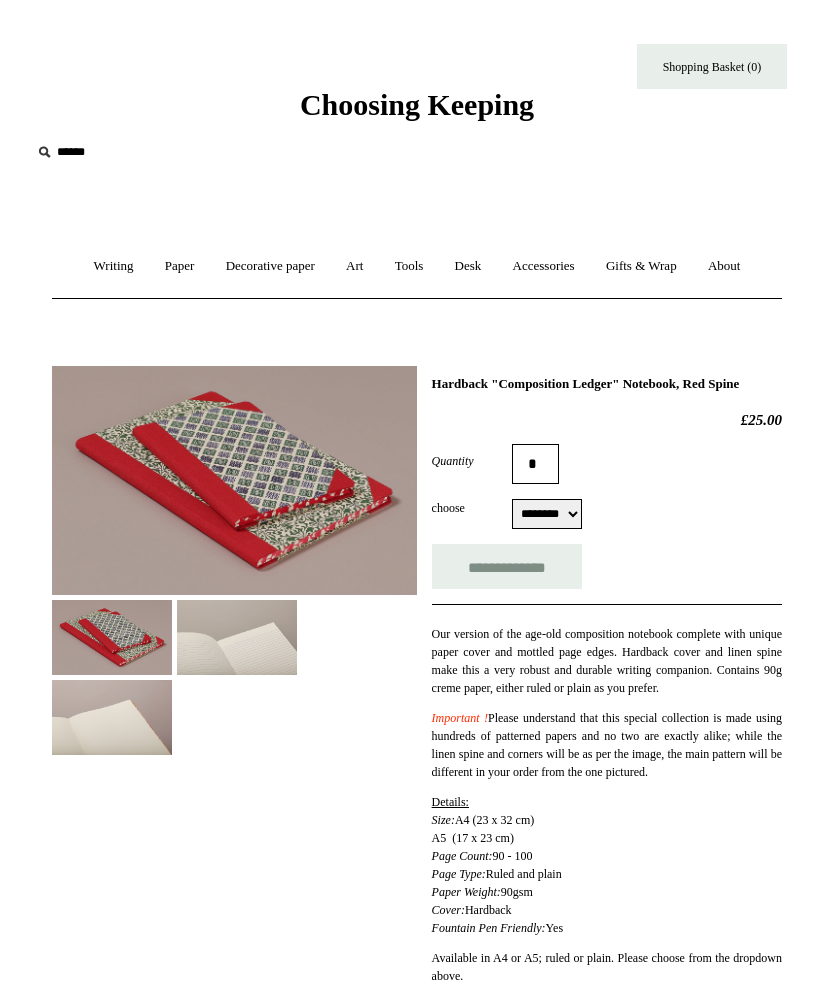 select on "********" 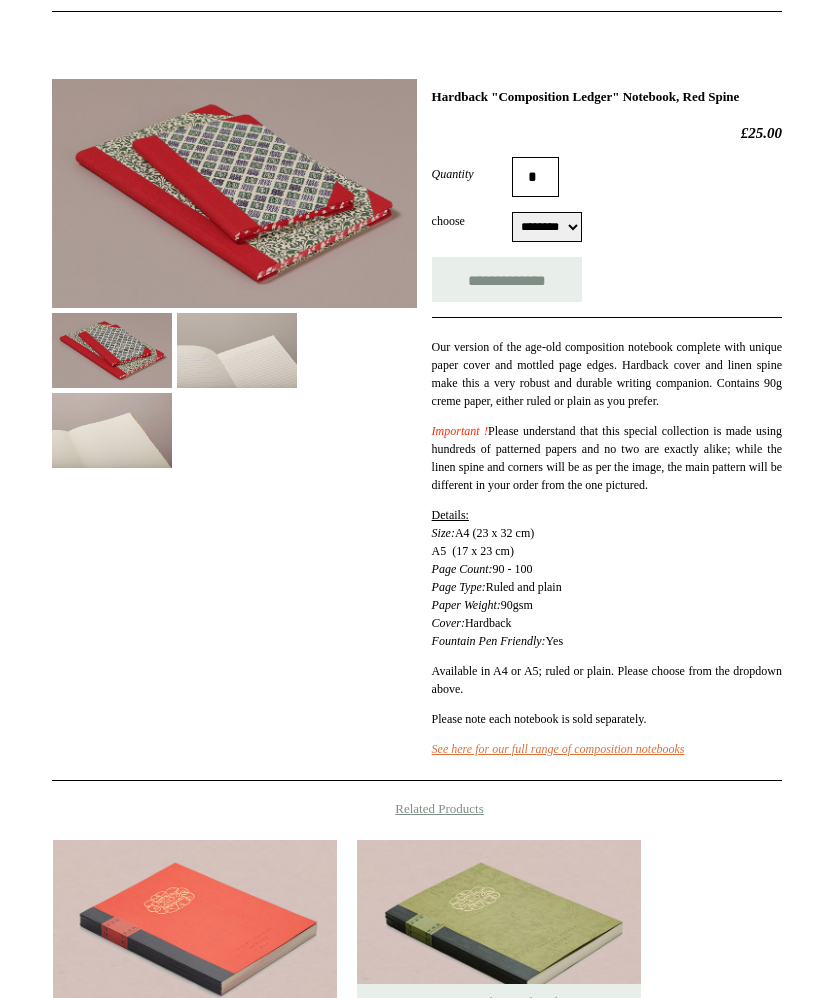 click at bounding box center [237, 350] 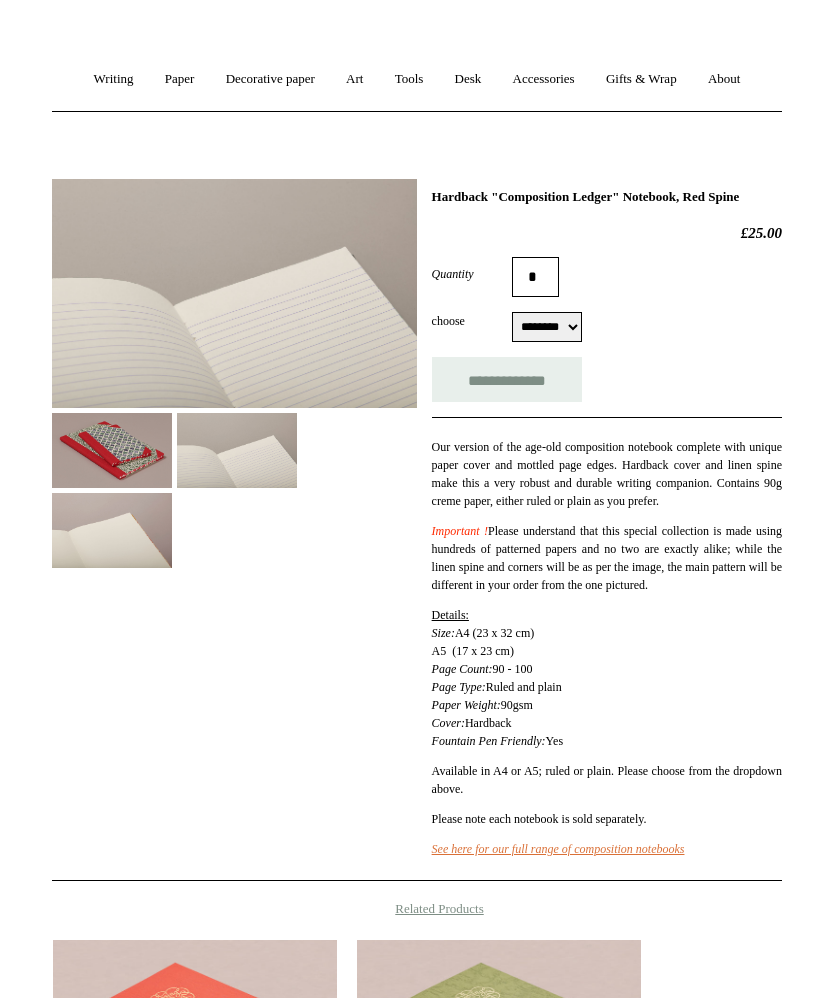 scroll, scrollTop: 201, scrollLeft: 0, axis: vertical 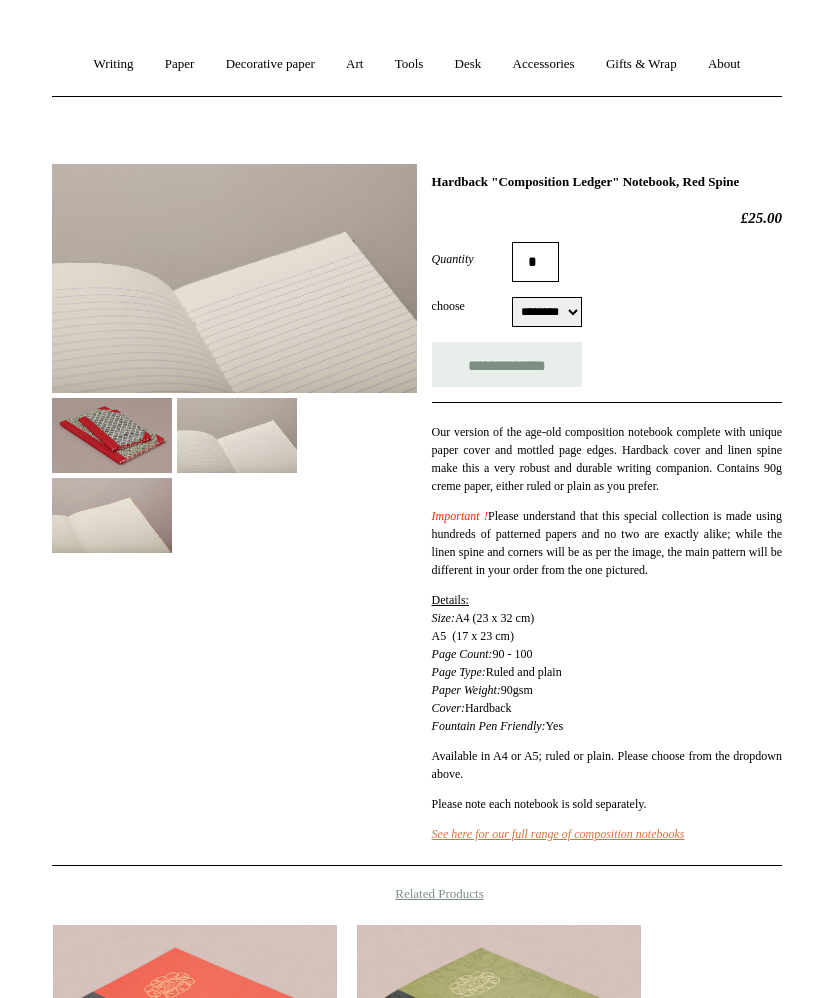 click on "**********" at bounding box center [507, 365] 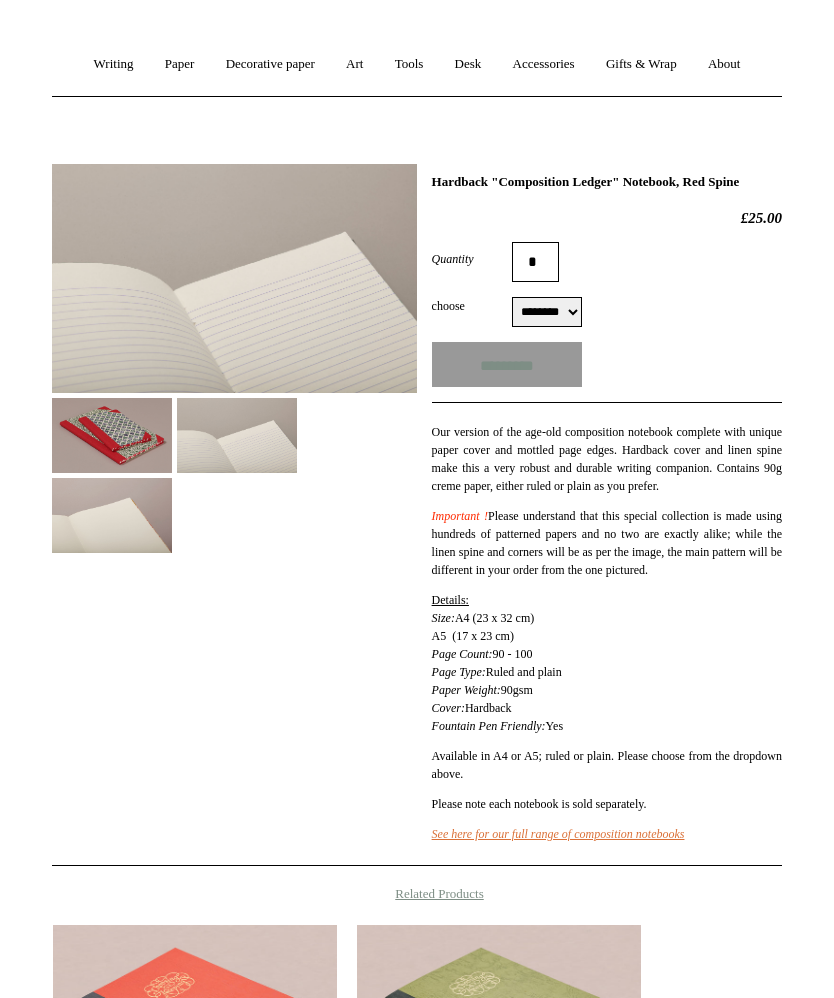 scroll, scrollTop: 202, scrollLeft: 0, axis: vertical 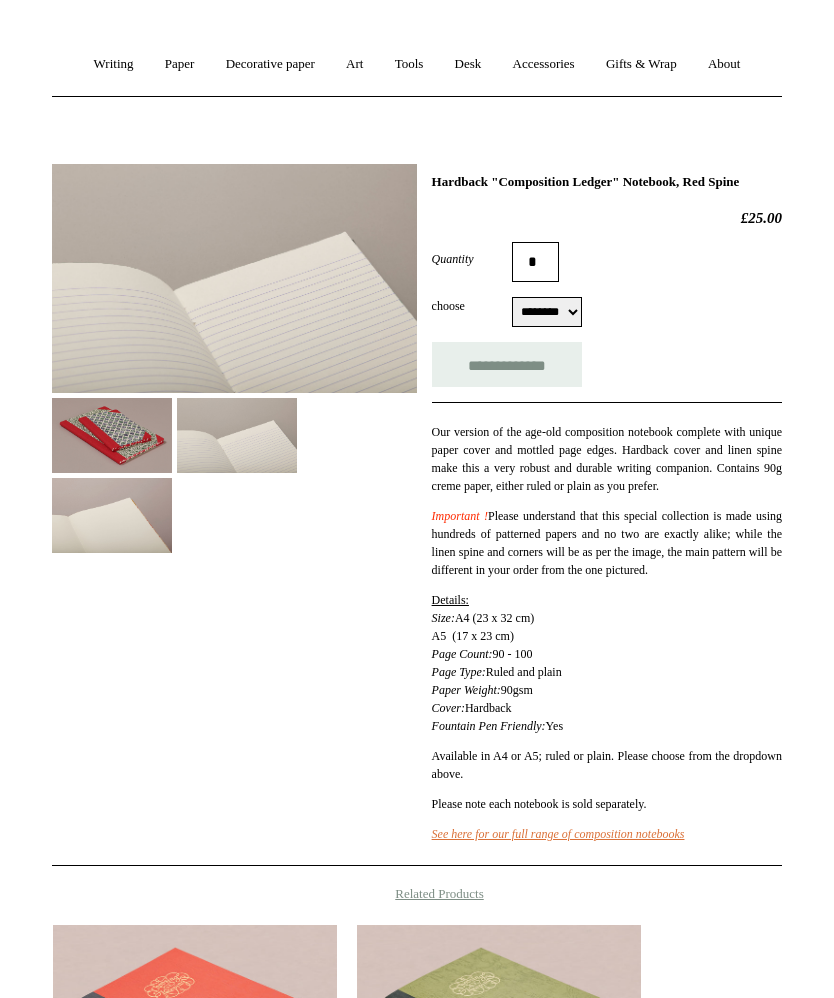 click on "**********" at bounding box center [507, 364] 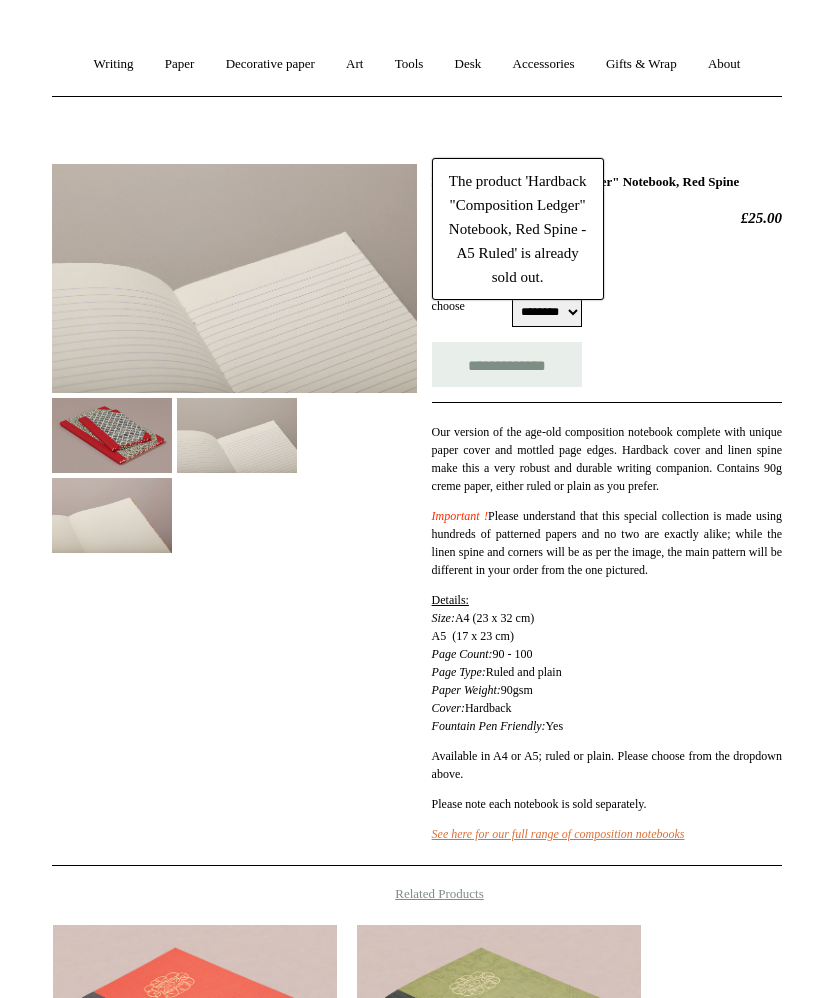 click on "**********" at bounding box center (607, 314) 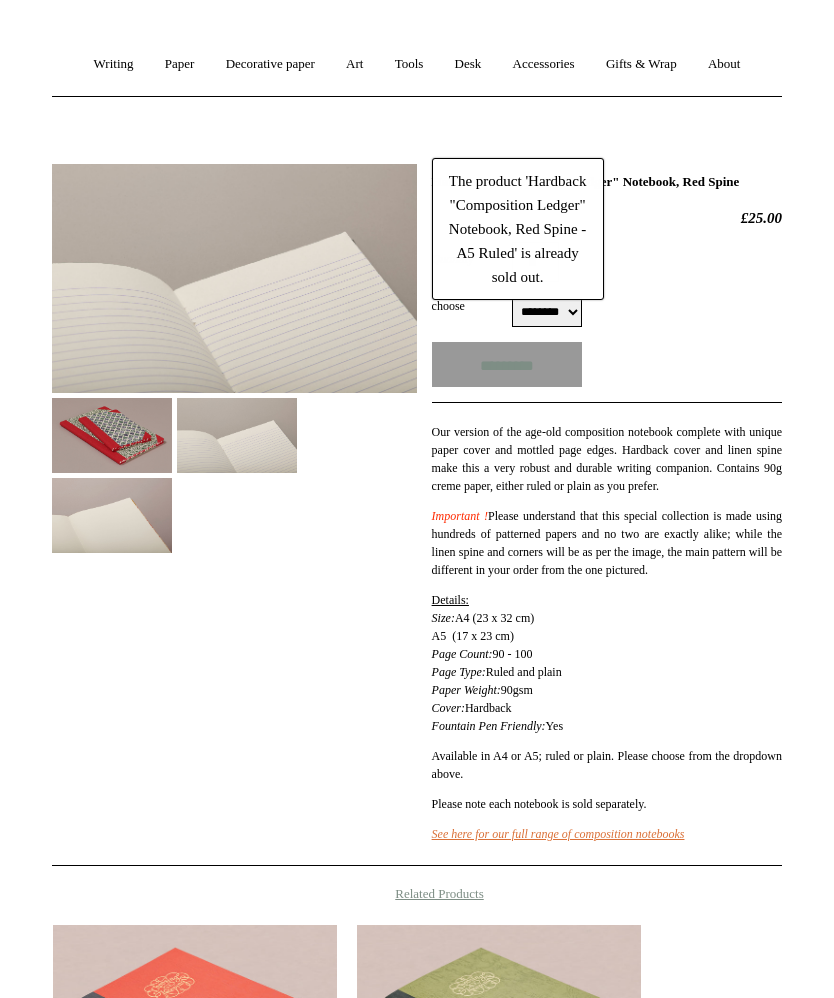 type on "**********" 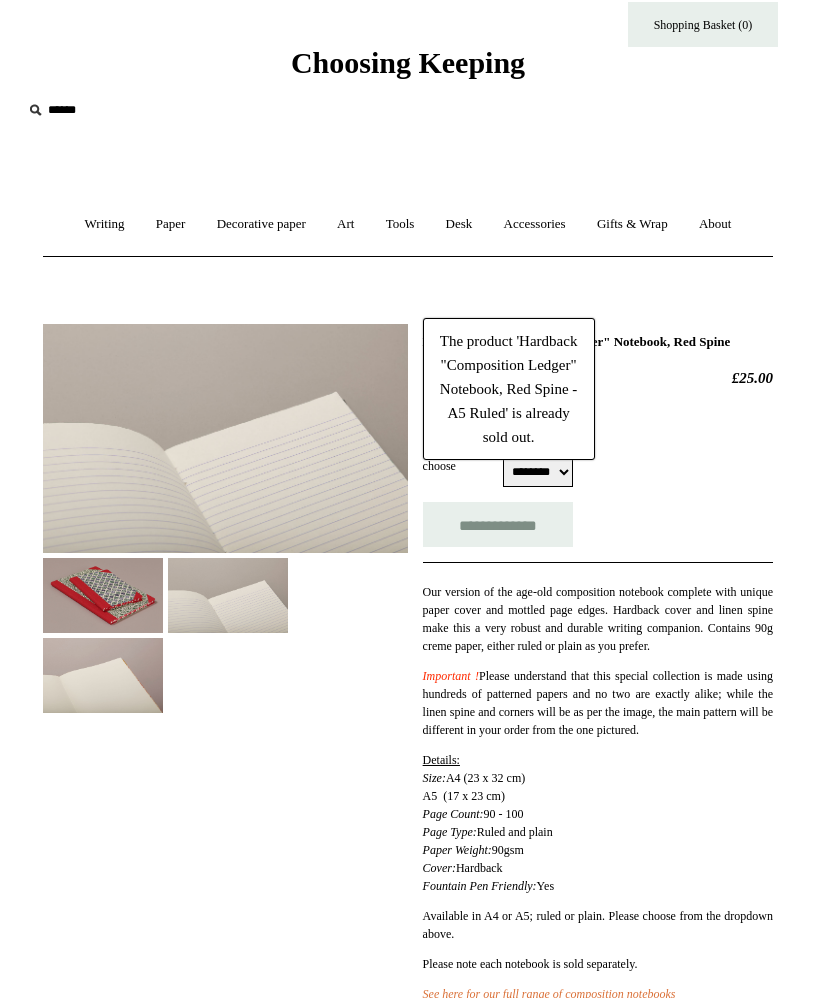 scroll, scrollTop: 0, scrollLeft: 0, axis: both 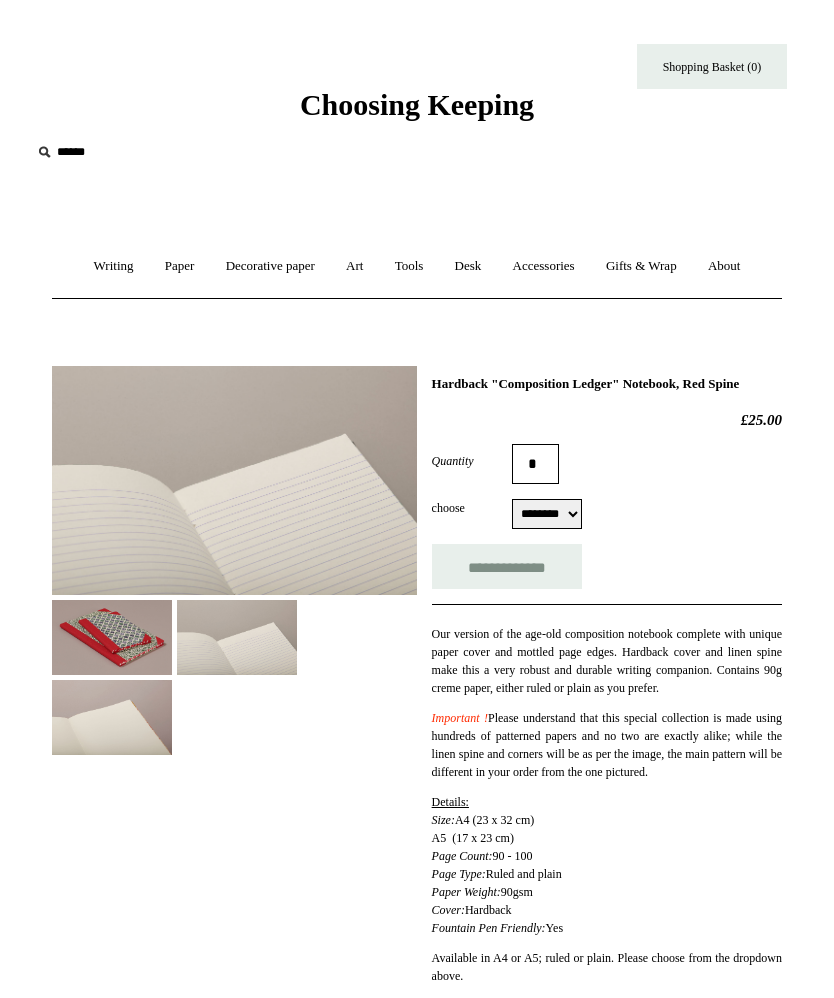 click on "Hardback "Composition Ledger" Notebook, Red Spine" at bounding box center [607, 384] 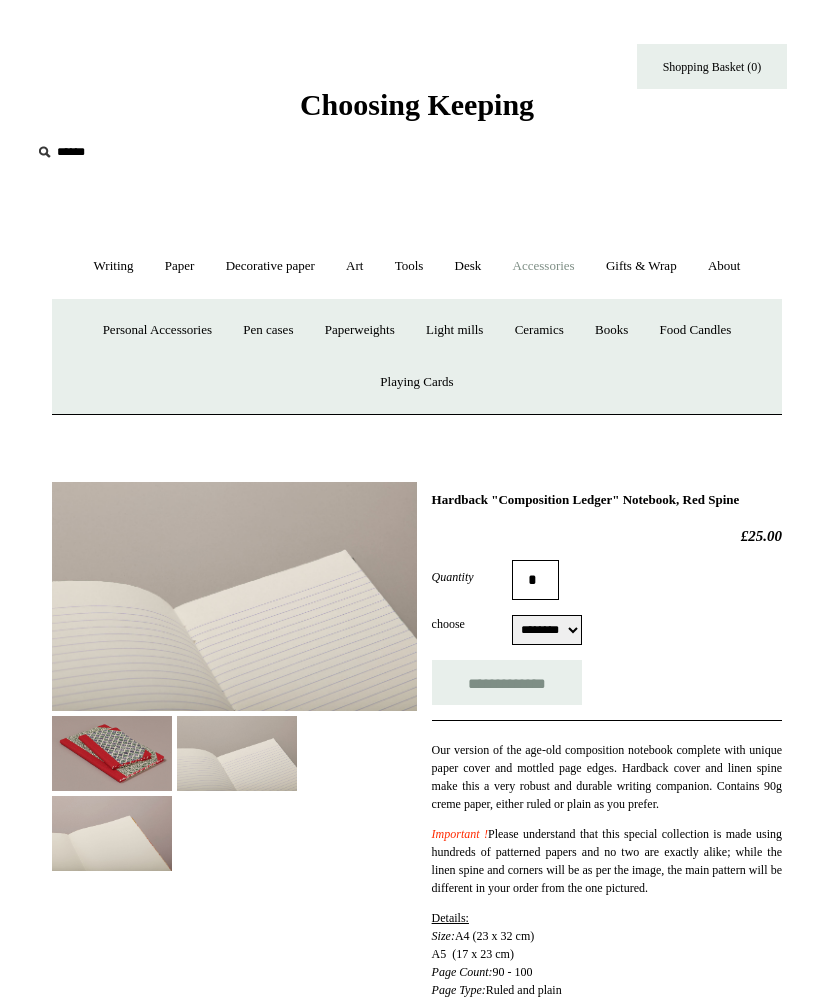 click on "Decorative paper +" at bounding box center [270, 266] 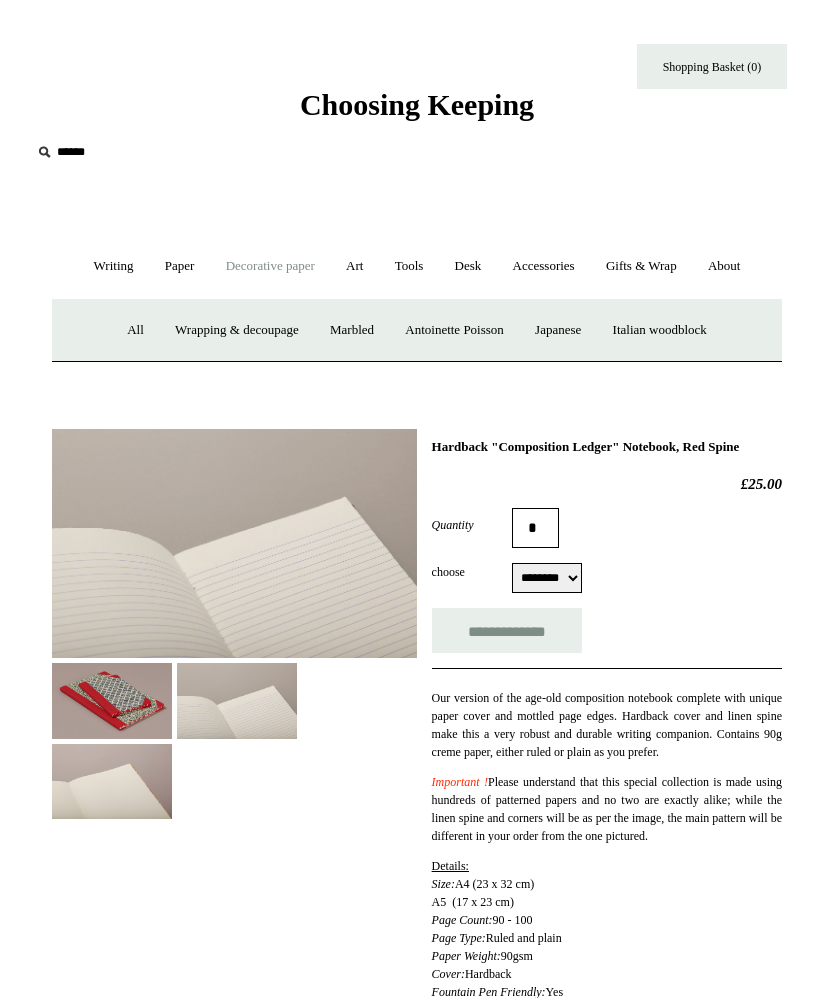 click on "Paper +" at bounding box center [180, 266] 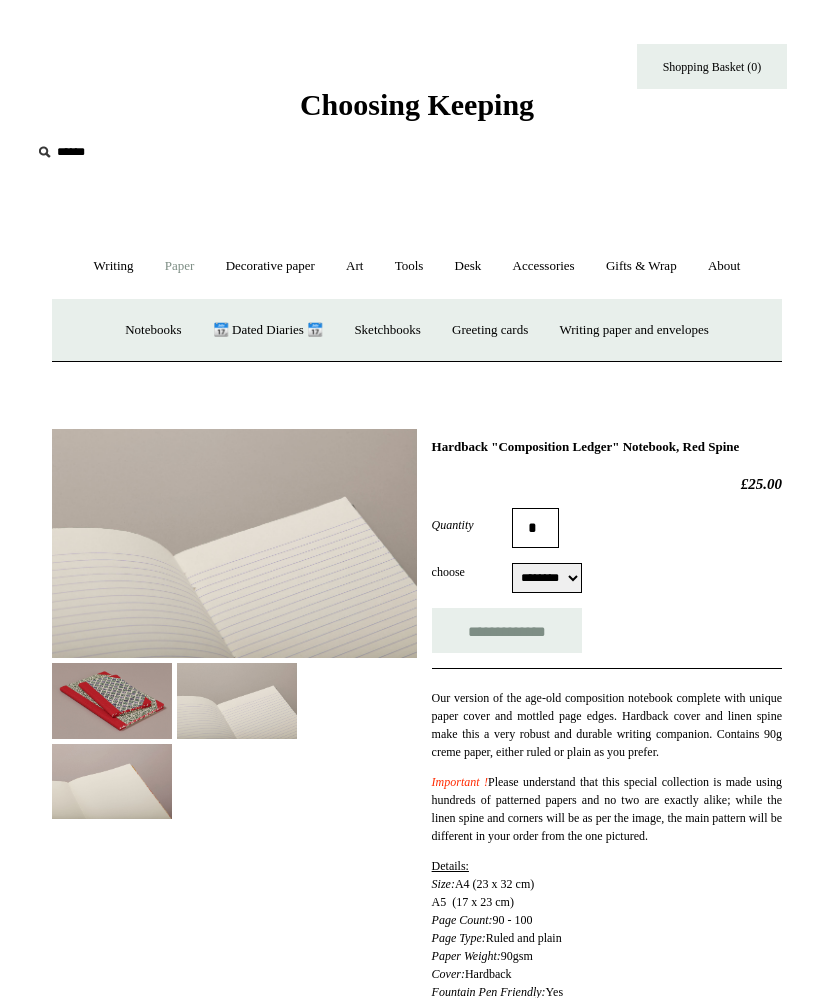 click on "Notebooks +" at bounding box center [153, 330] 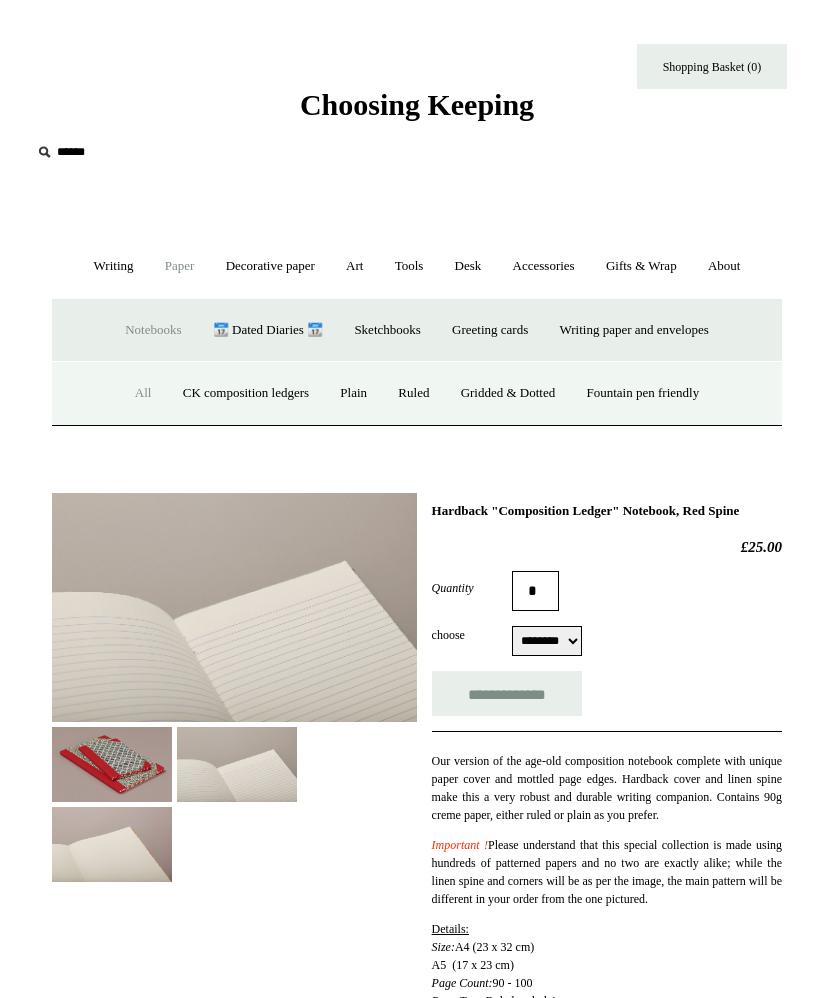 click on "CK composition ledgers" at bounding box center [246, 393] 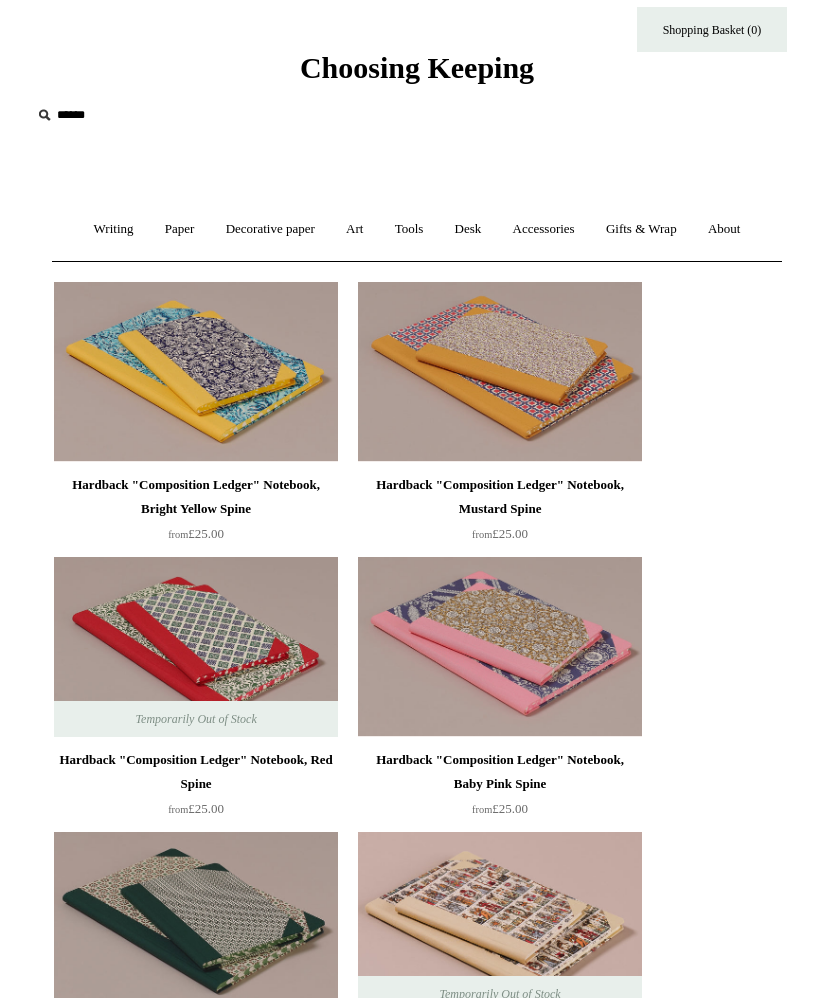 scroll, scrollTop: 37, scrollLeft: 0, axis: vertical 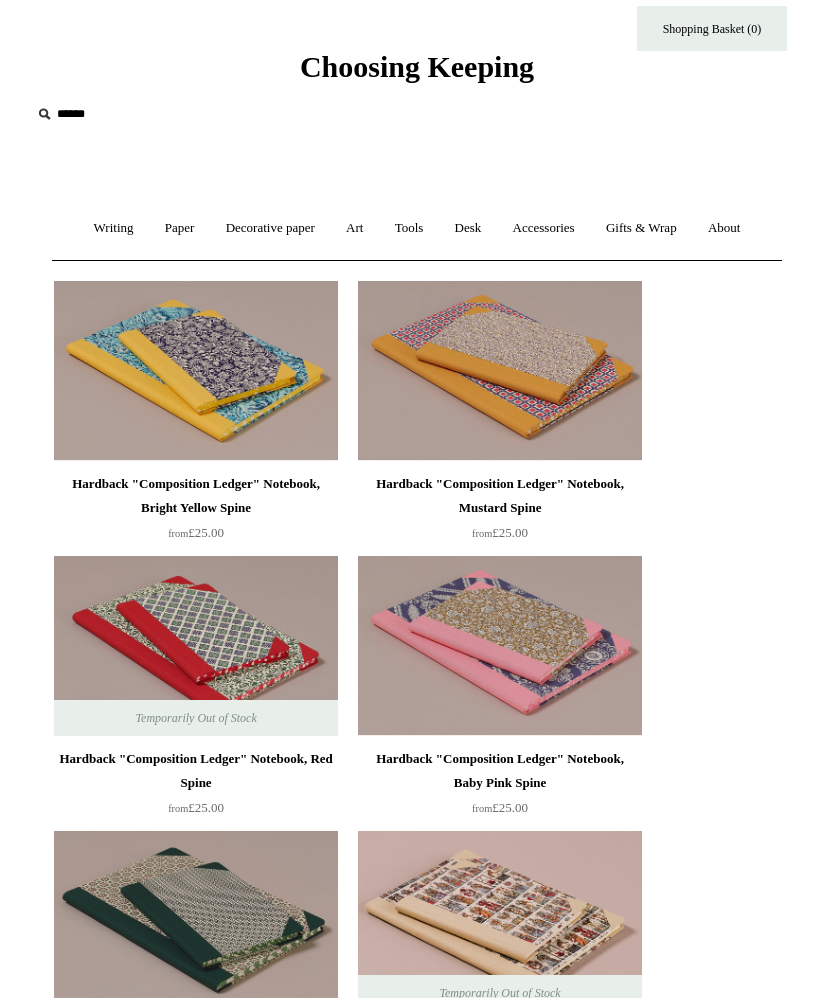 click at bounding box center [196, 647] 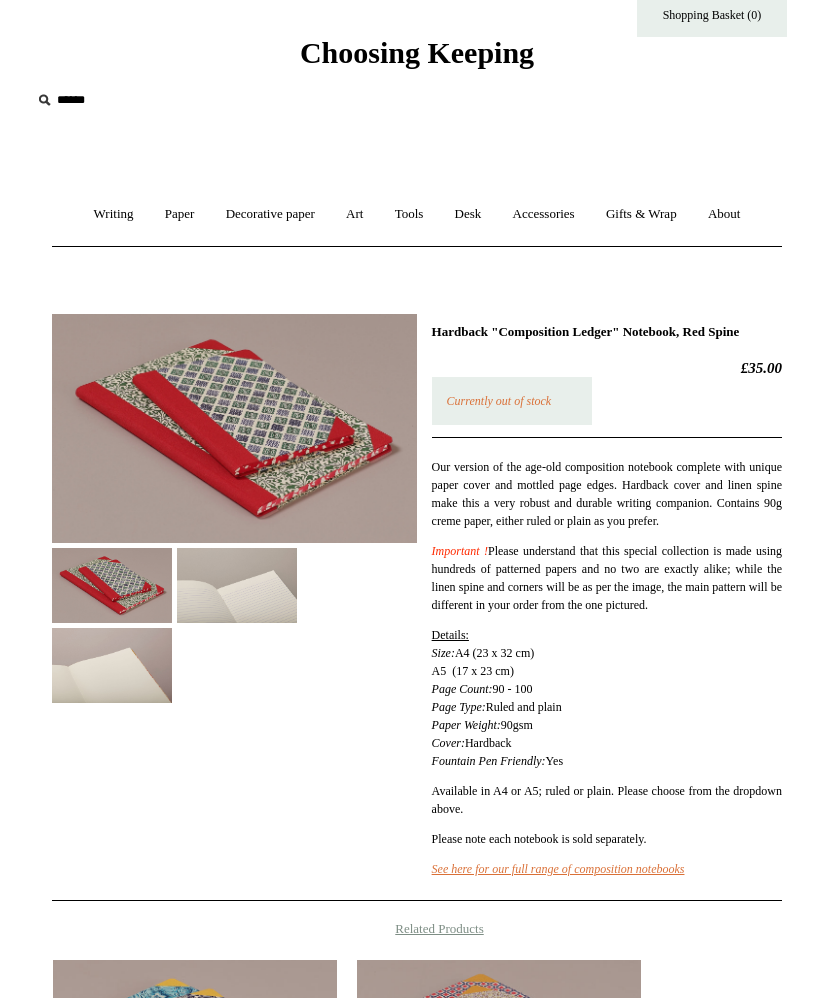 scroll, scrollTop: 66, scrollLeft: 0, axis: vertical 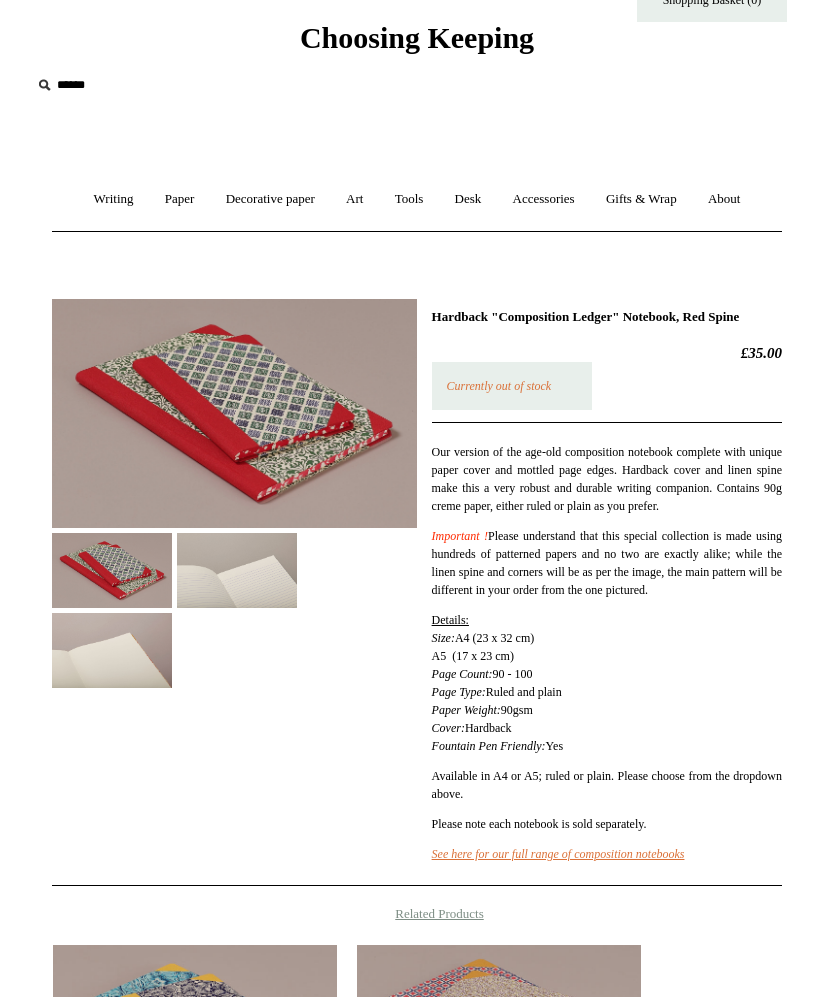 click on "Currently out of stock" at bounding box center (512, 387) 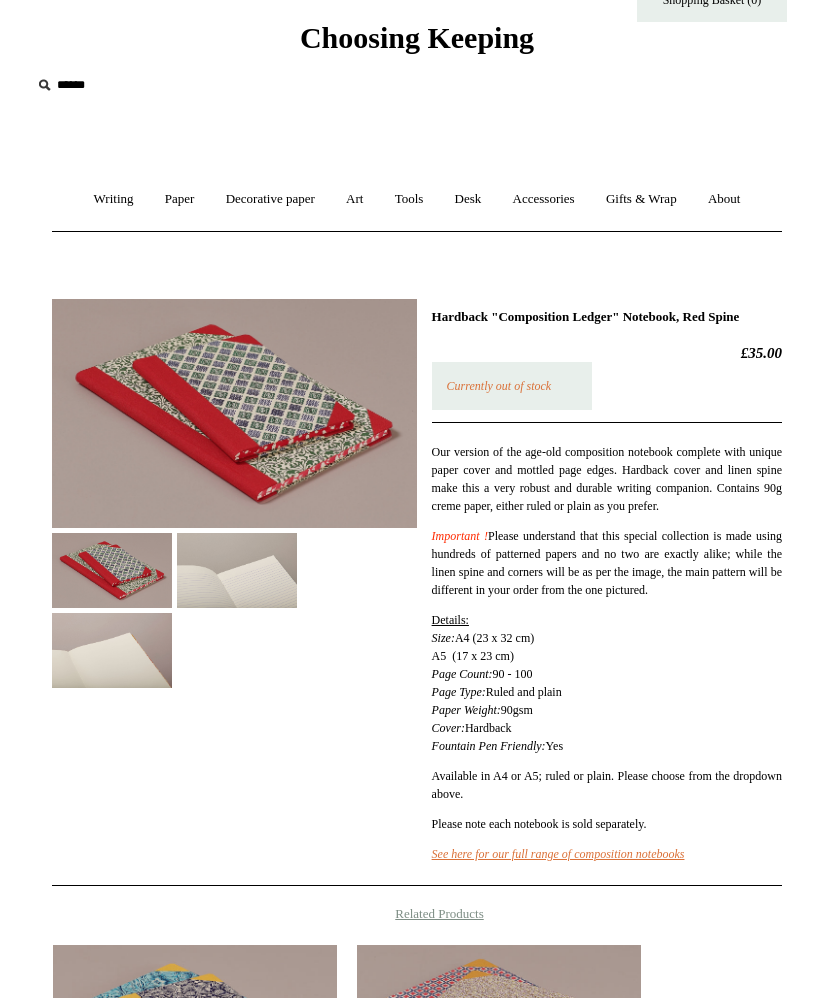 click on "Currently out of stock" at bounding box center (499, 386) 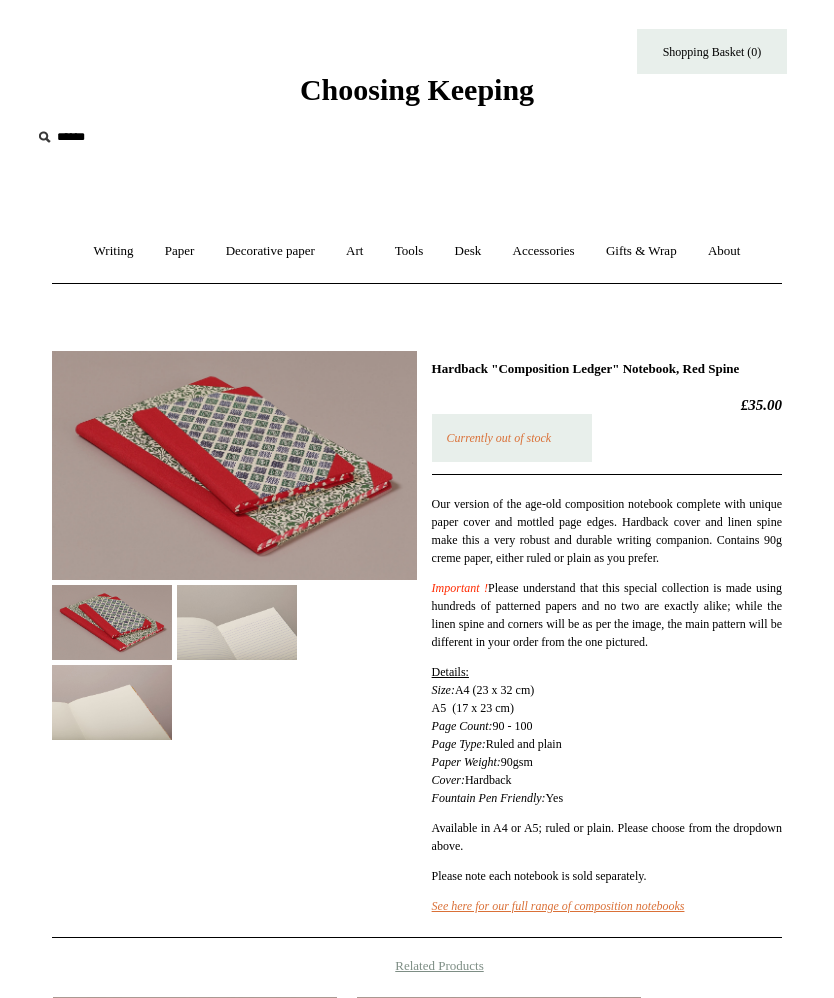 scroll, scrollTop: 0, scrollLeft: 0, axis: both 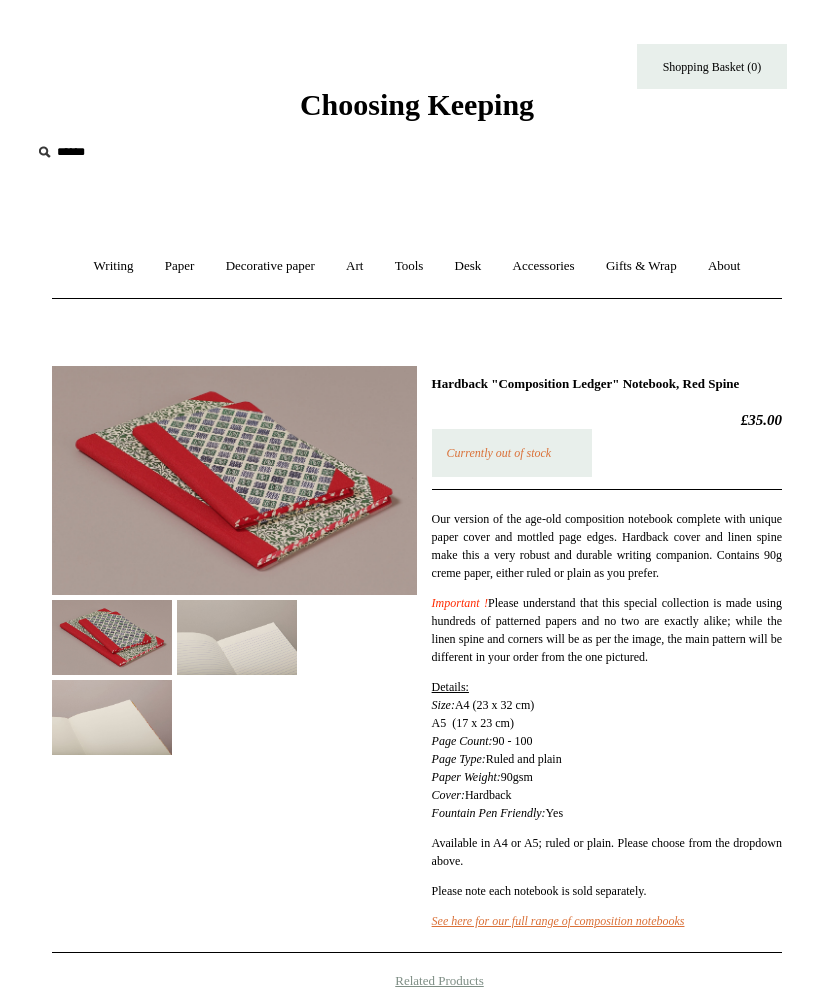 click on "About +" at bounding box center [724, 266] 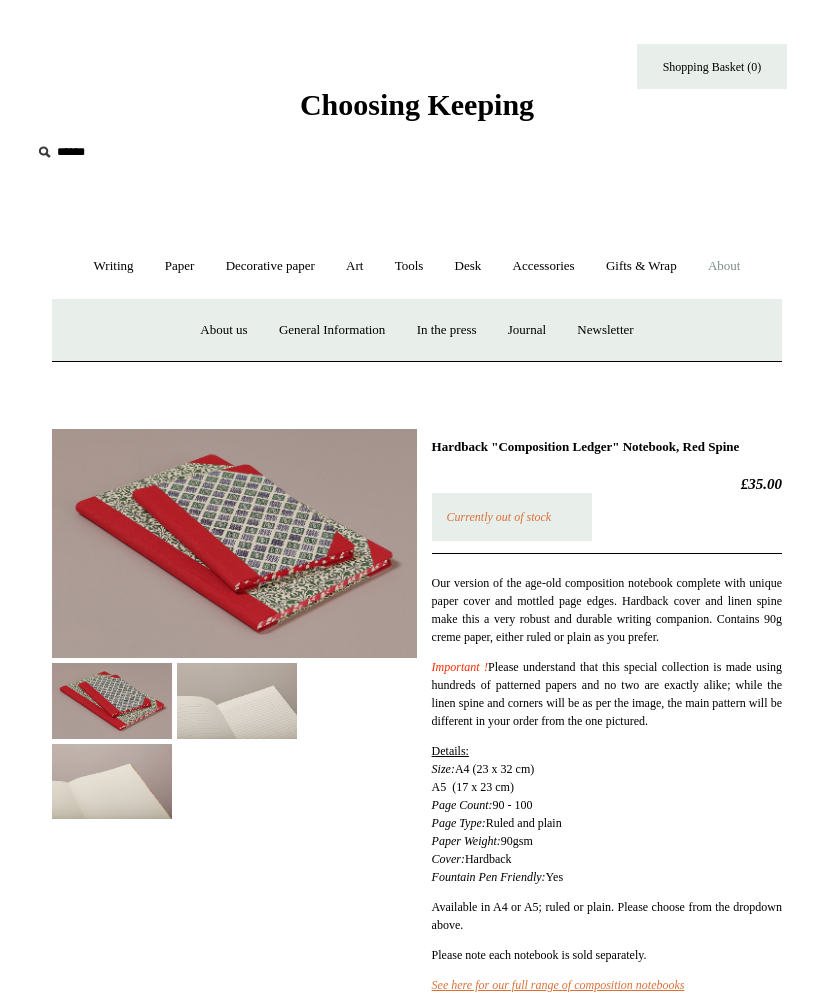 click on "General Information" at bounding box center [332, 330] 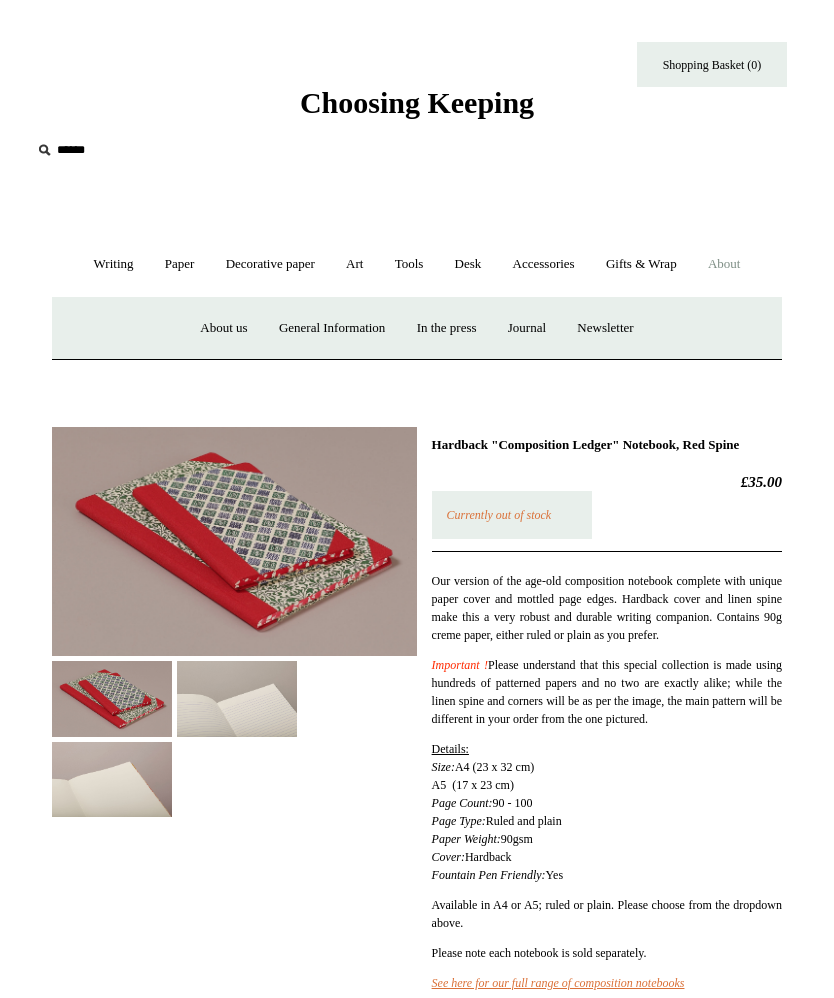 scroll, scrollTop: 0, scrollLeft: 0, axis: both 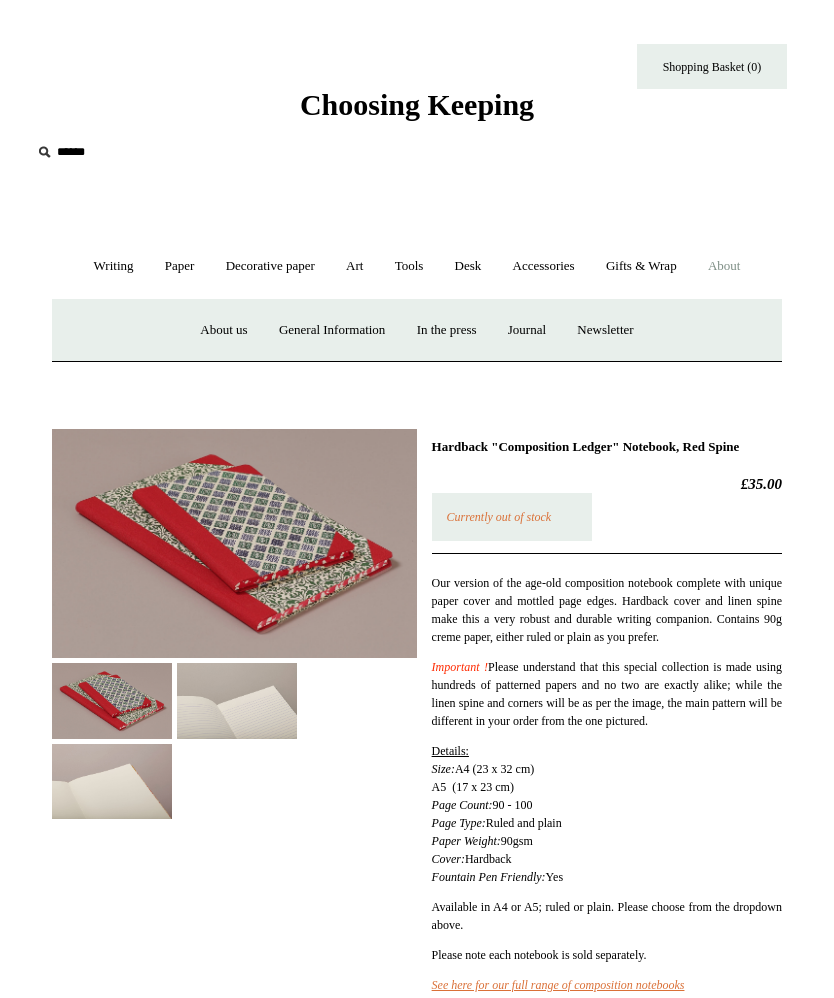 click on "About -" at bounding box center [724, 266] 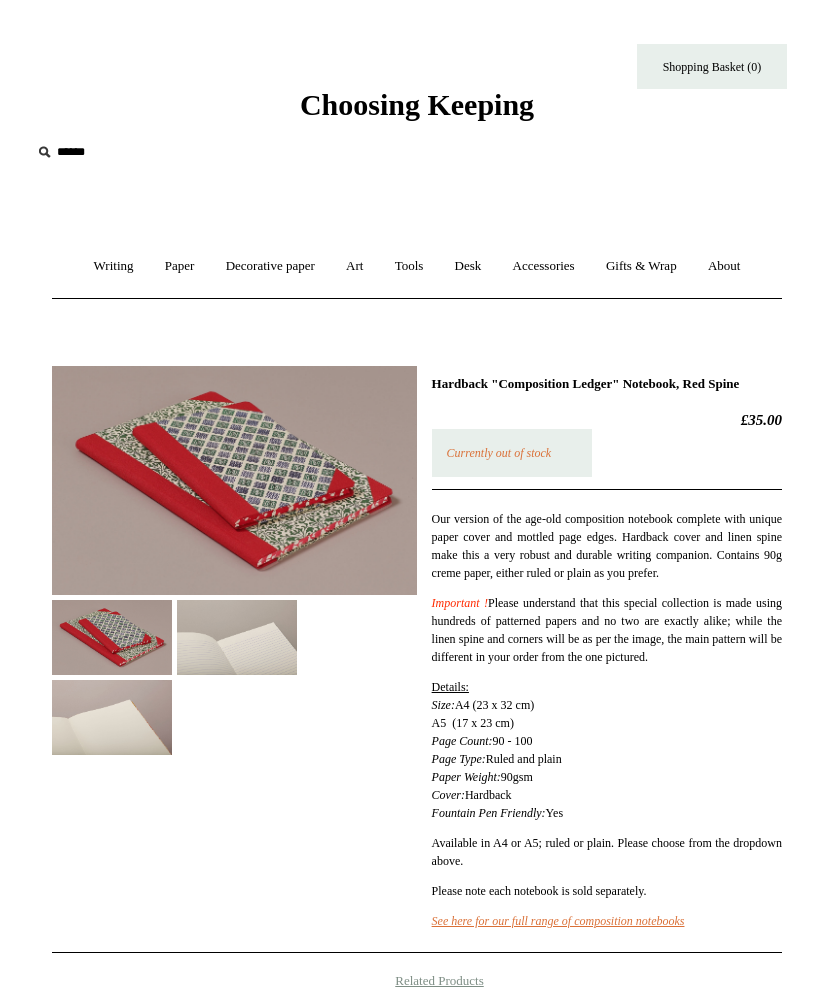click on "Paper +" at bounding box center [180, 266] 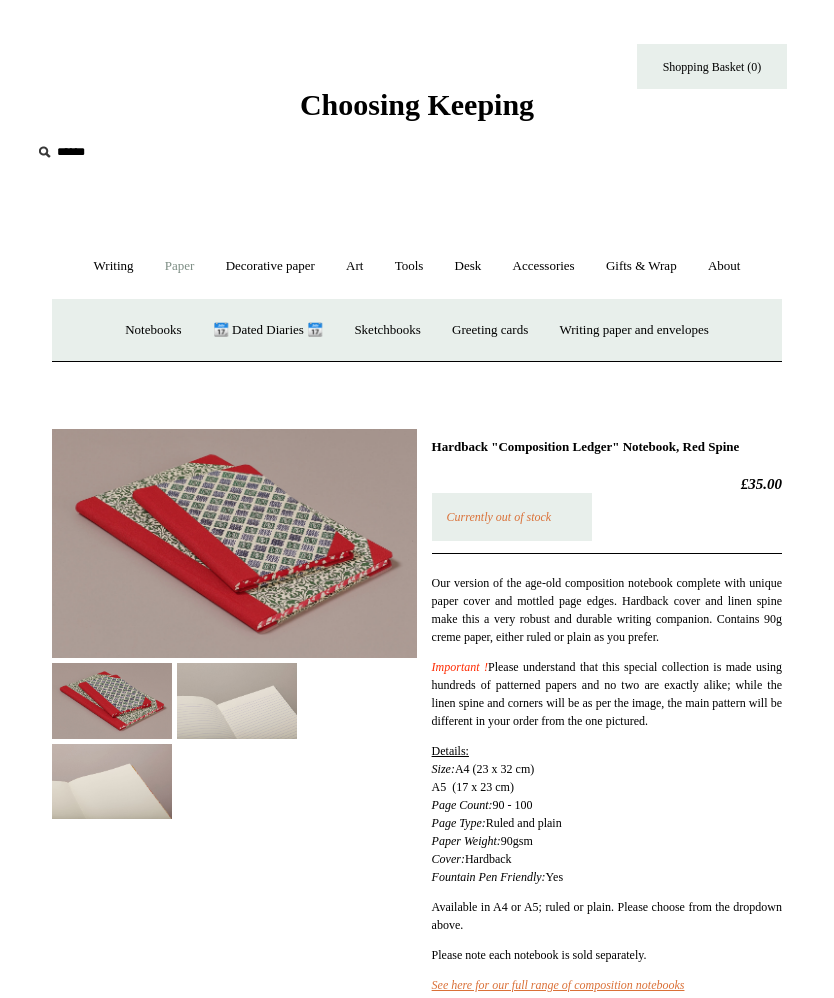 click on "📆 Dated Diaries 📆" at bounding box center (268, 330) 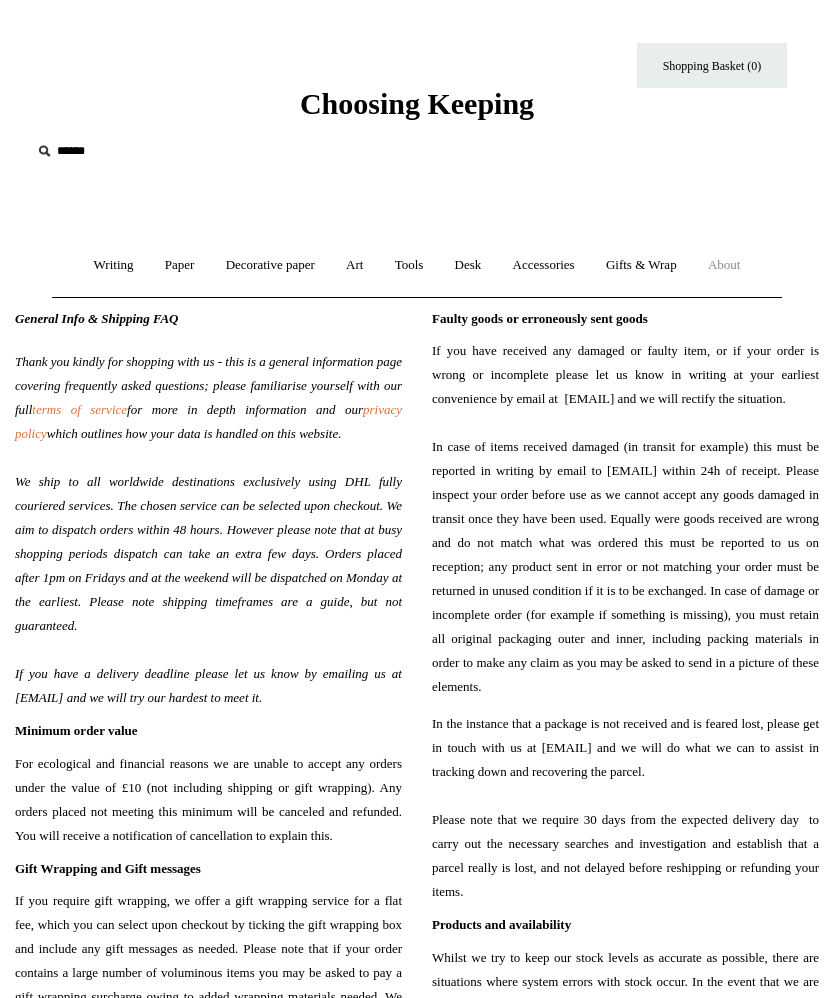 scroll, scrollTop: 0, scrollLeft: 0, axis: both 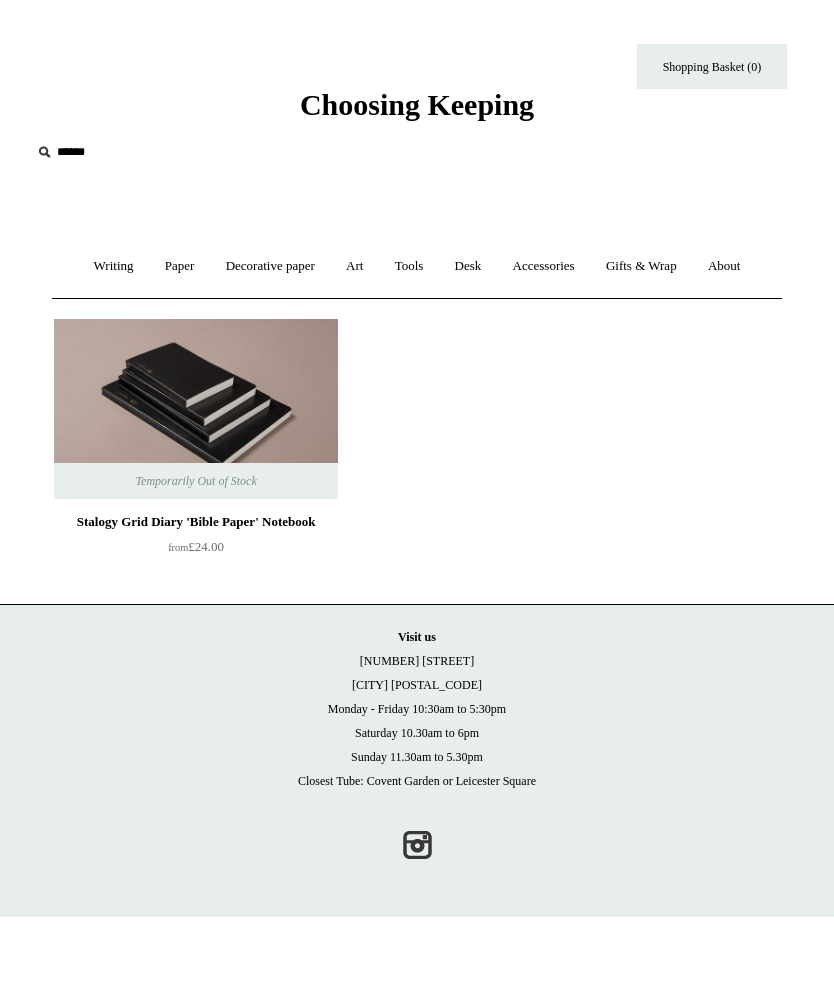 click on "Writing +" at bounding box center [114, 266] 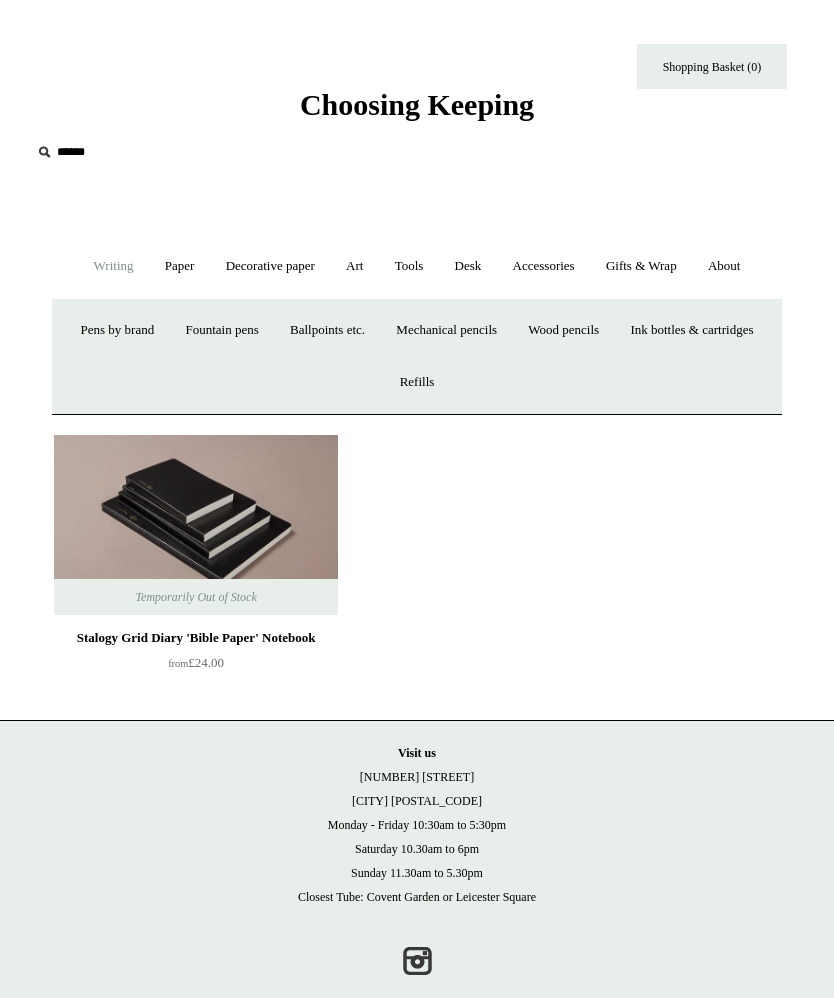 click on "Pens by brand +" at bounding box center [118, 330] 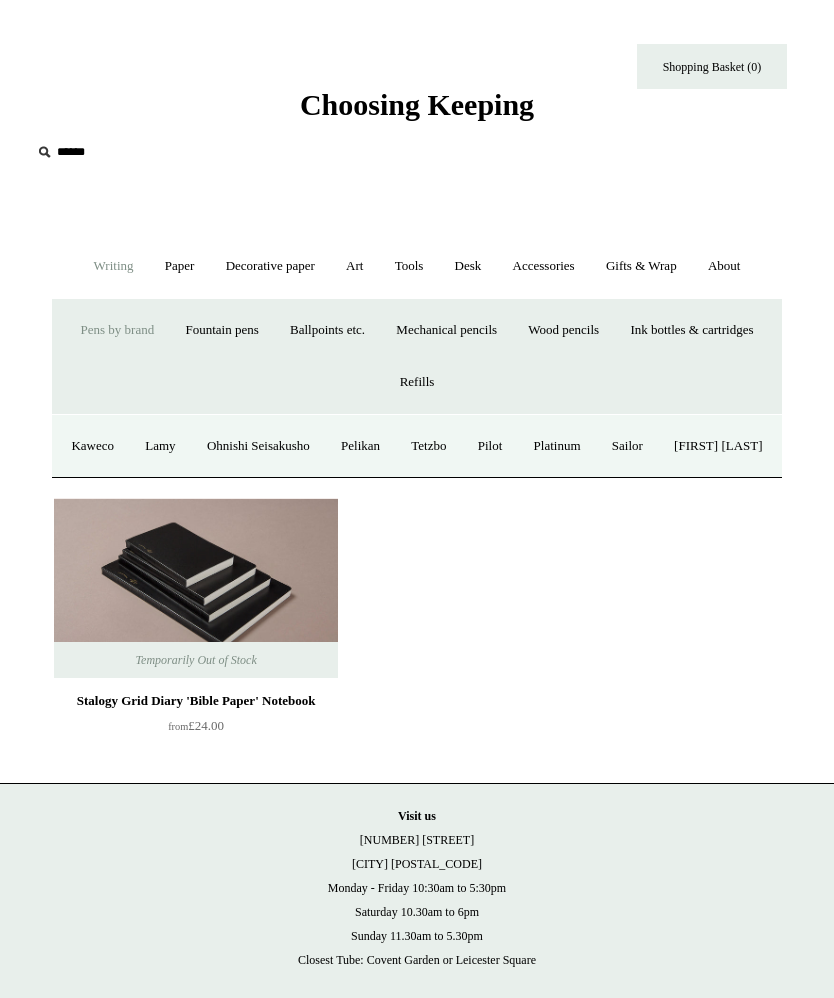 click on "Mechanical pencils +" at bounding box center (446, 330) 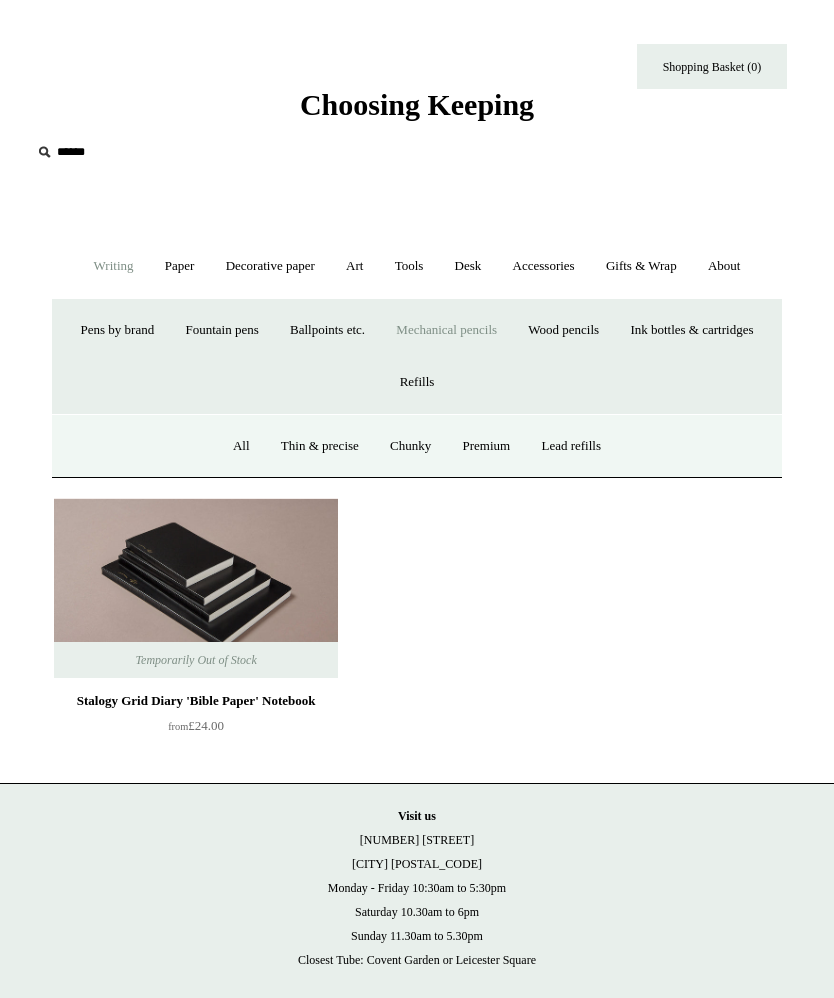 click on "Thin & precise" at bounding box center [320, 446] 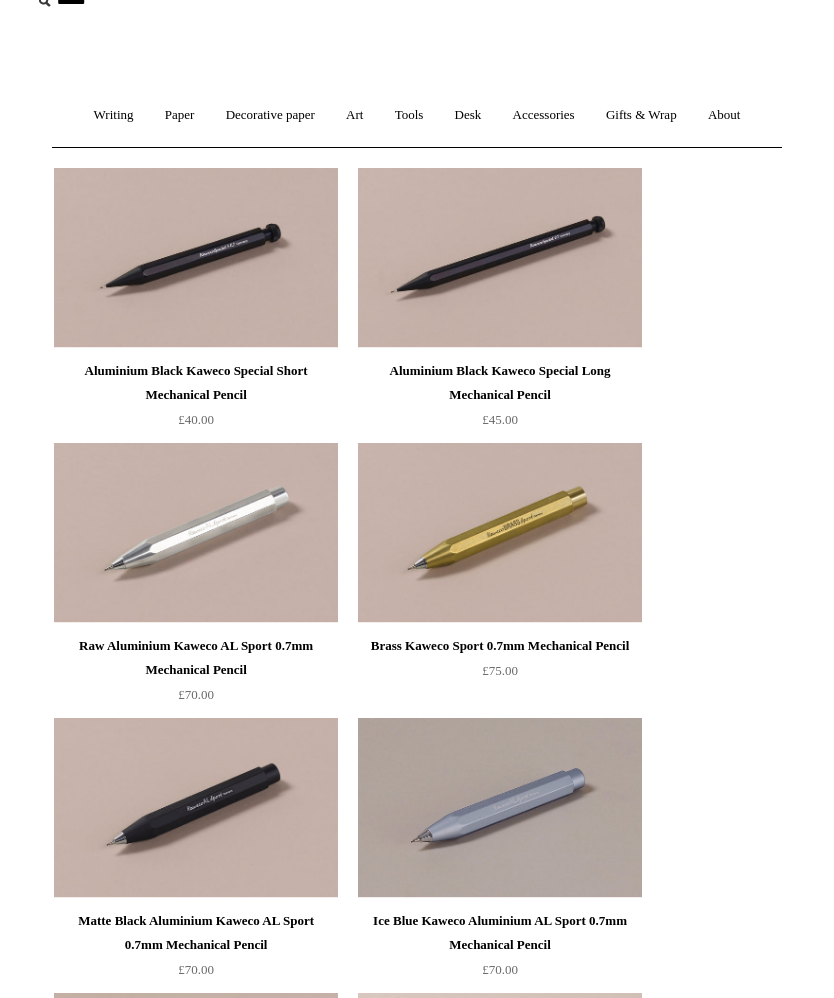 scroll, scrollTop: 0, scrollLeft: 0, axis: both 